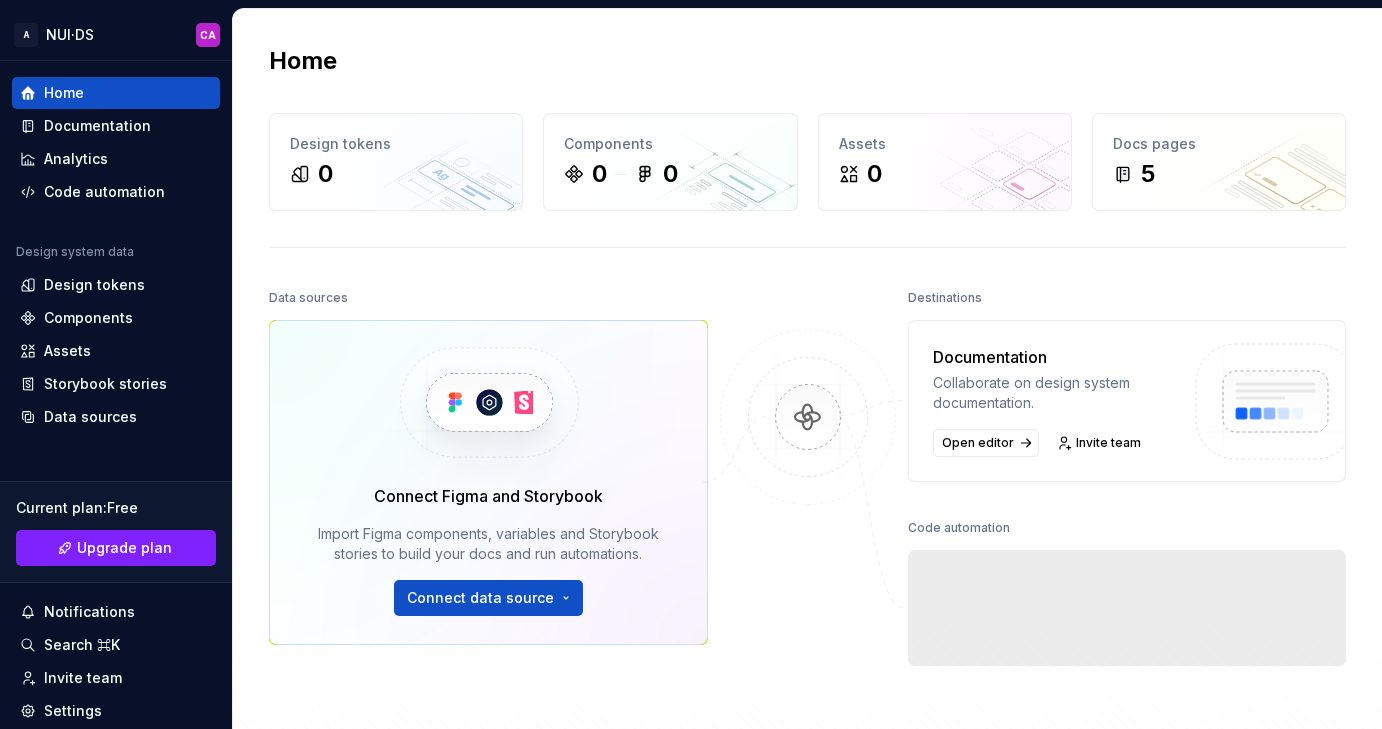 scroll, scrollTop: 0, scrollLeft: 0, axis: both 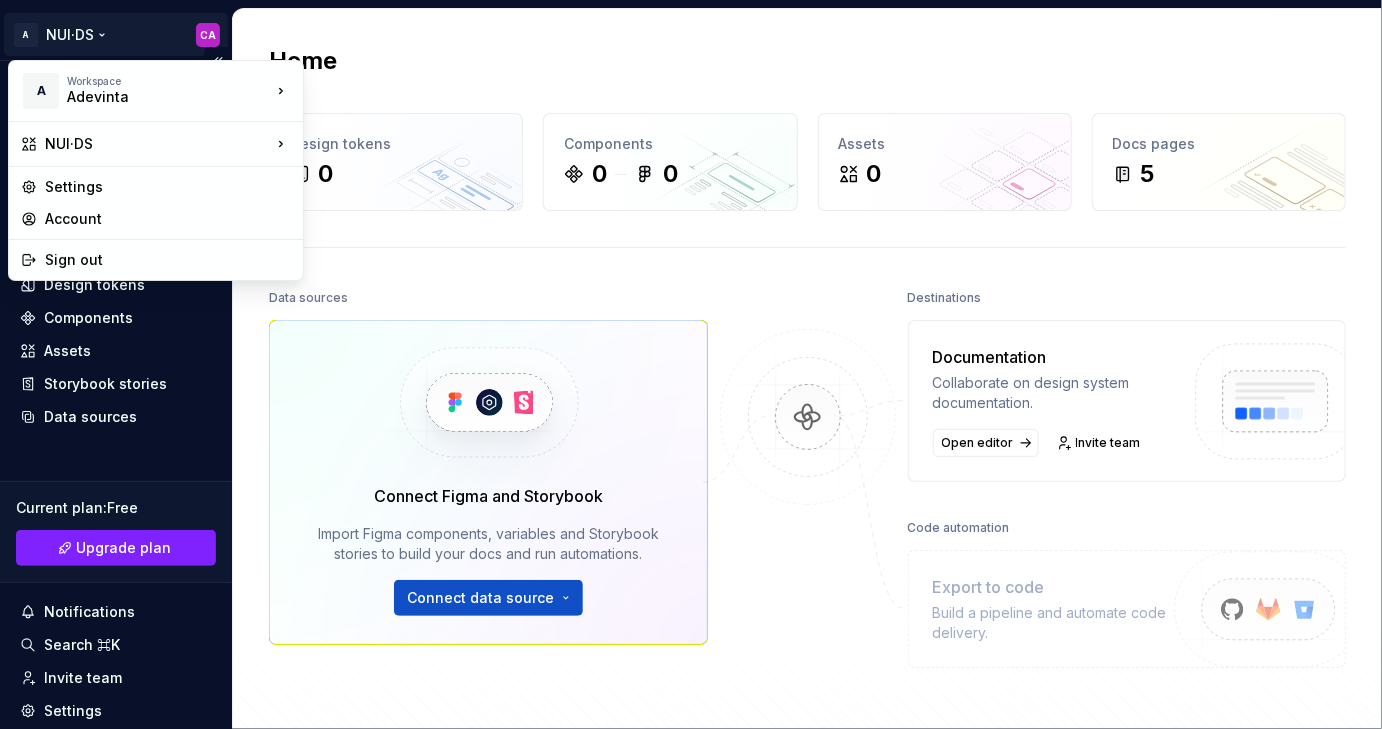 click on "A NUI·DS CA Home Documentation Analytics Code automation Design system data Design tokens Components Assets Storybook stories Data sources Current plan :  Free Upgrade plan Notifications Search ⌘K Invite team Settings Contact support Help Home Design tokens 0 Components 0 0 Assets 0 Docs pages 5 Data sources Connect Figma and Storybook Import Figma components, variables and Storybook stories to build your docs and run automations. Connect data source Destinations Documentation Collaborate on design system documentation. Open editor Invite team Code automation Export to code Build a pipeline and automate code delivery. Product documentation Learn how to build, manage and maintain design systems in smarter ways. Developer documentation Start delivering your design choices to your codebases right away. Join our Slack community Connect and learn with other design system practitioners.   A Workspace Adevinta NUI·DS Settings Account Sign out" at bounding box center (691, 364) 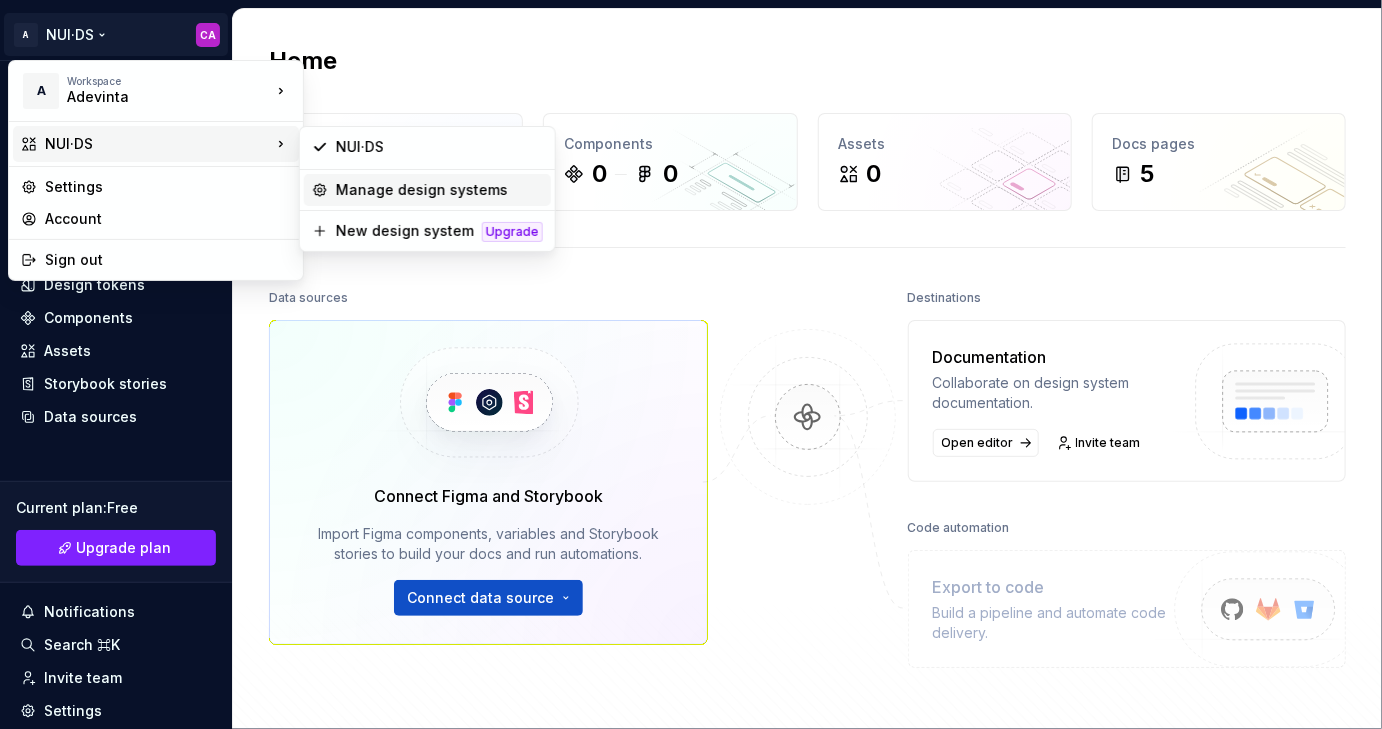 click on "Manage design systems" at bounding box center (439, 190) 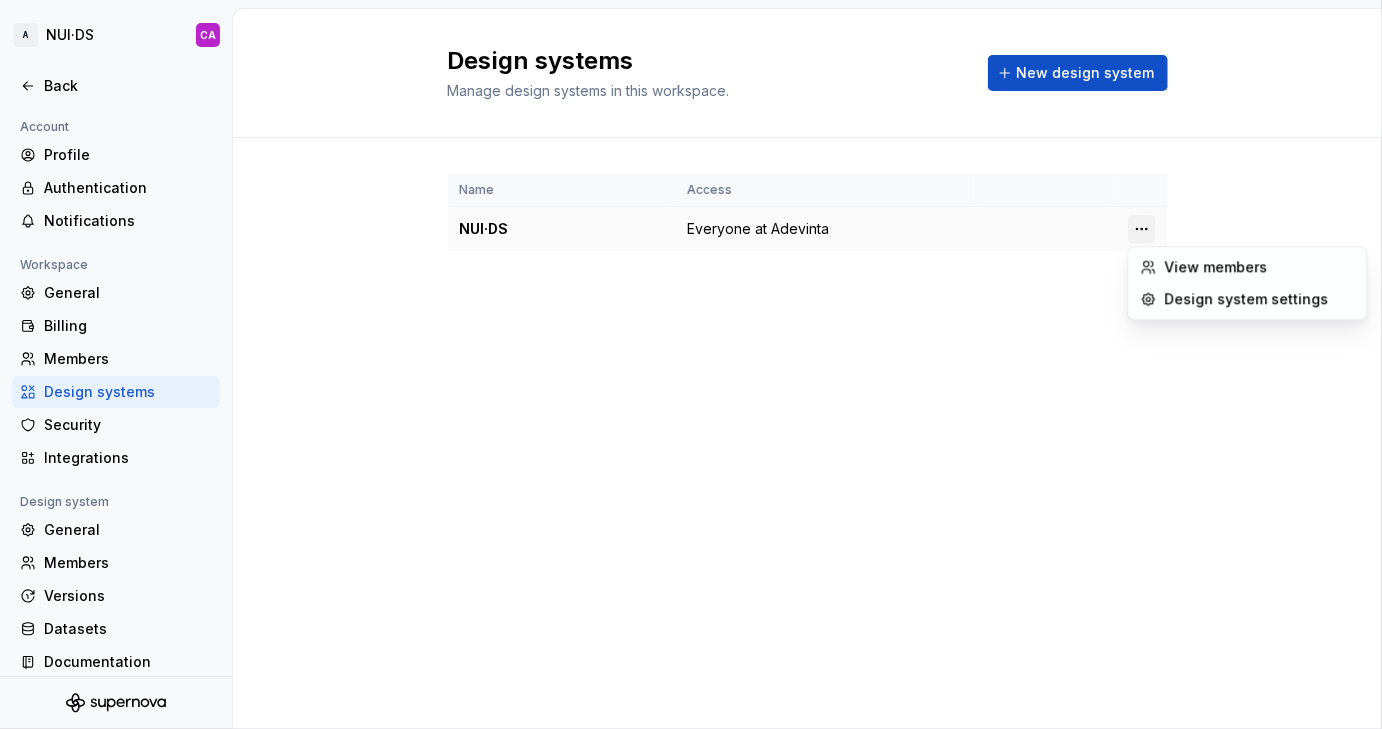 click on "A NUI·DS CA Back Account Profile Authentication Notifications Workspace General Billing Members Design systems Security Integrations Design system General Members Versions Datasets Documentation Design systems Manage design systems in this workspace. New design system Name Access NUI·DS Everyone at Adevinta   View members Design system settings" at bounding box center (691, 364) 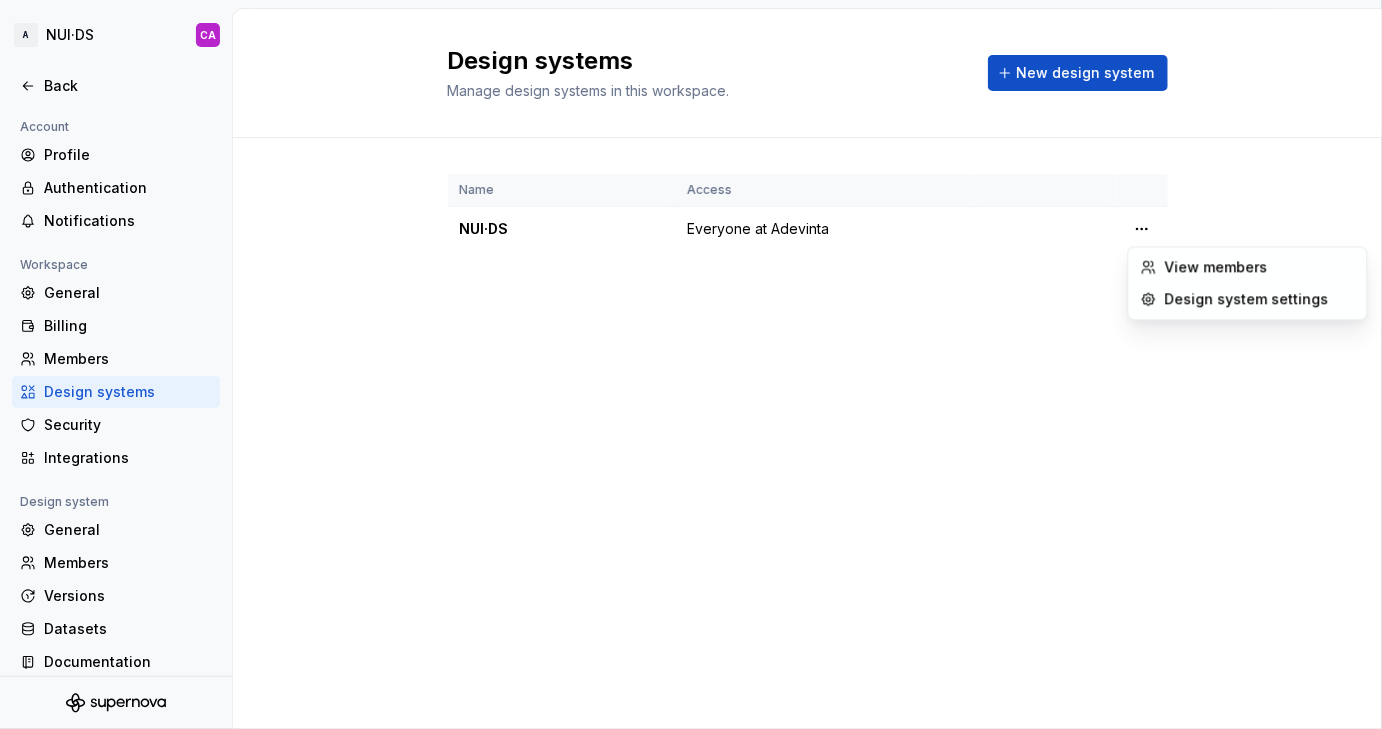 click on "A NUI·DS CA Back Account Profile Authentication Notifications Workspace General Billing Members Design systems Security Integrations Design system General Members Versions Datasets Documentation Design systems Manage design systems in this workspace. New design system Name Access NUI·DS Everyone at Adevinta   View members Design system settings" at bounding box center (691, 364) 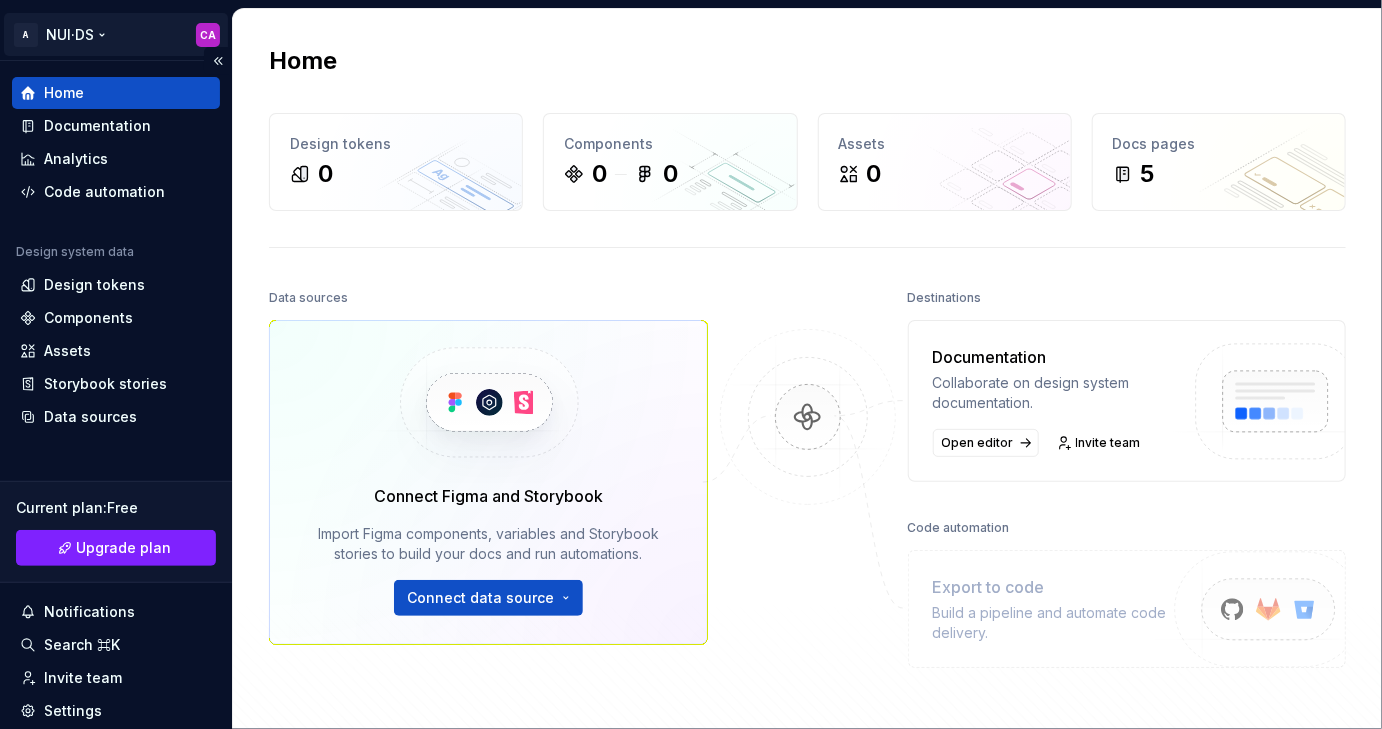 click on "A NUI·DS CA Home Documentation Analytics Code automation Design system data Design tokens Components Assets Storybook stories Data sources Current plan :  Free Upgrade plan Notifications Search ⌘K Invite team Settings Contact support Help Home Design tokens 0 Components 0 0 Assets 0 Docs pages 5 Data sources Connect Figma and Storybook Import Figma components, variables and Storybook stories to build your docs and run automations. Connect data source Destinations Documentation Collaborate on design system documentation. Open editor Invite team Code automation Export to code Build a pipeline and automate code delivery. Product documentation Learn how to build, manage and maintain design systems in smarter ways. Developer documentation Start delivering your design choices to your codebases right away. Join our Slack community Connect and learn with other design system practitioners." at bounding box center [691, 364] 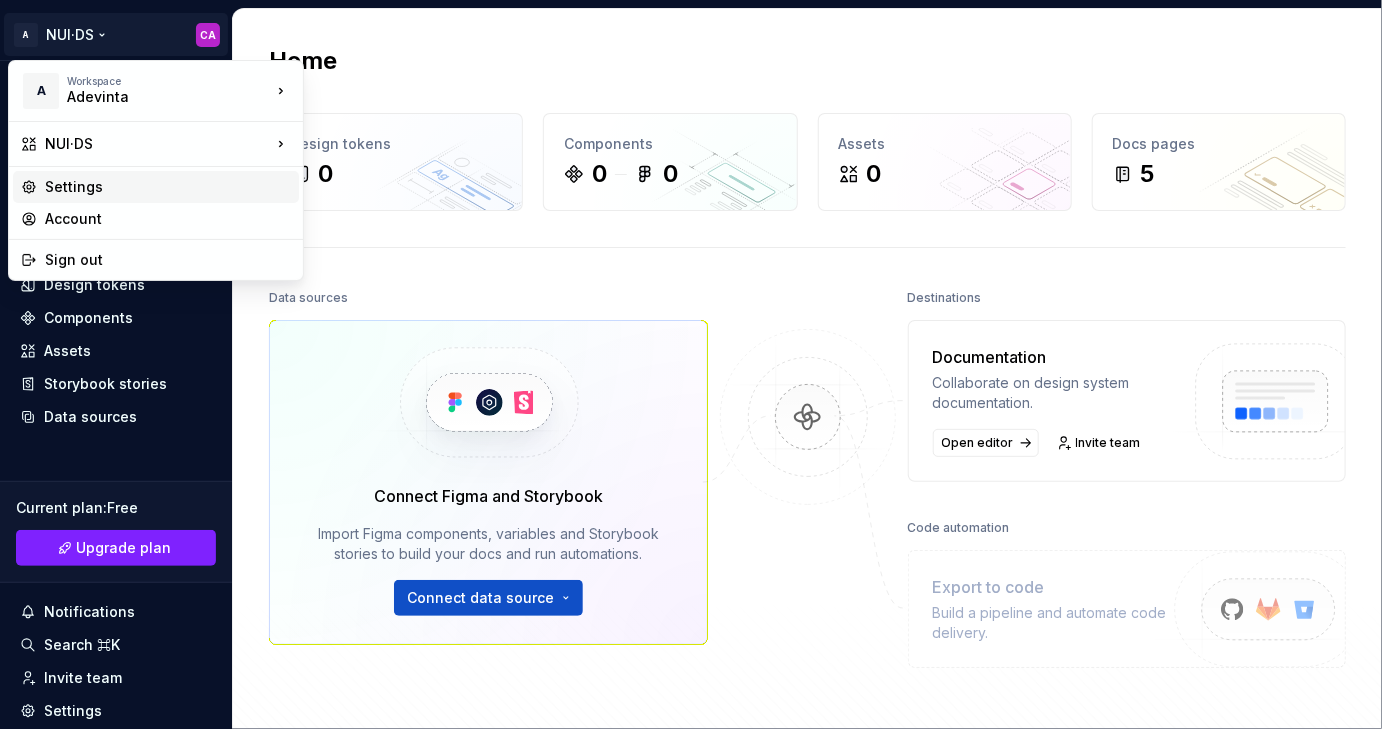click on "Settings" at bounding box center [168, 187] 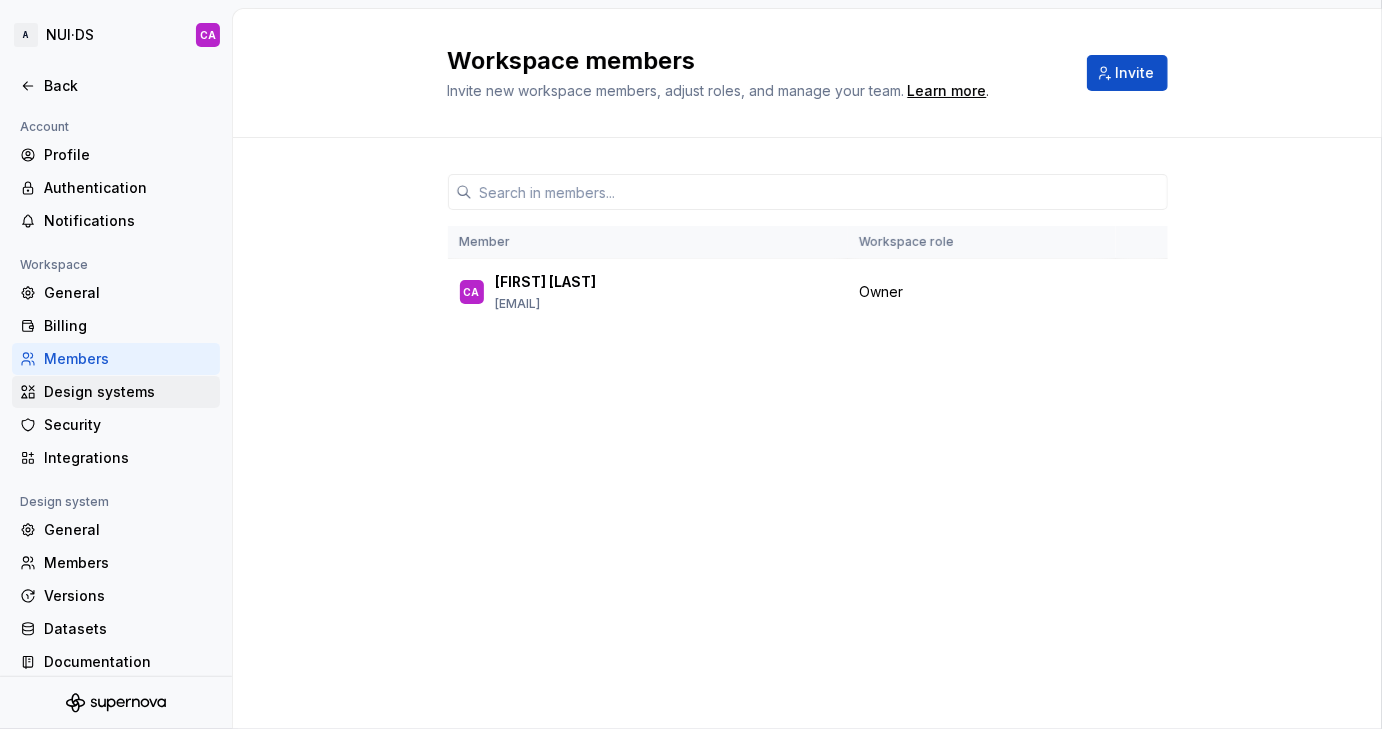 click on "Design systems" at bounding box center [128, 392] 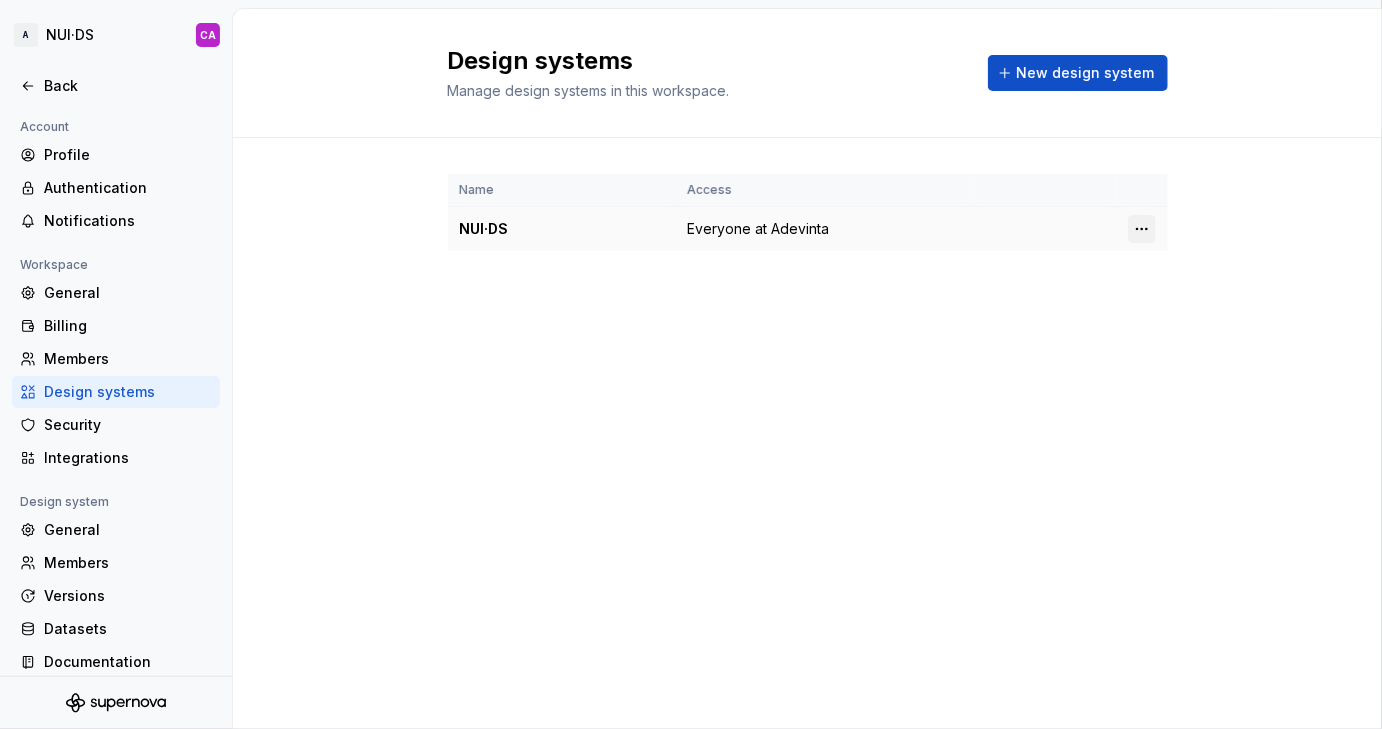click on "A NUI·DS CA Back Account Profile Authentication Notifications Workspace General Billing Members Design systems Security Integrations Design system General Members Versions Datasets Documentation Design systems Manage design systems in this workspace. New design system Name Access NUI·DS Everyone at Adevinta" at bounding box center (691, 364) 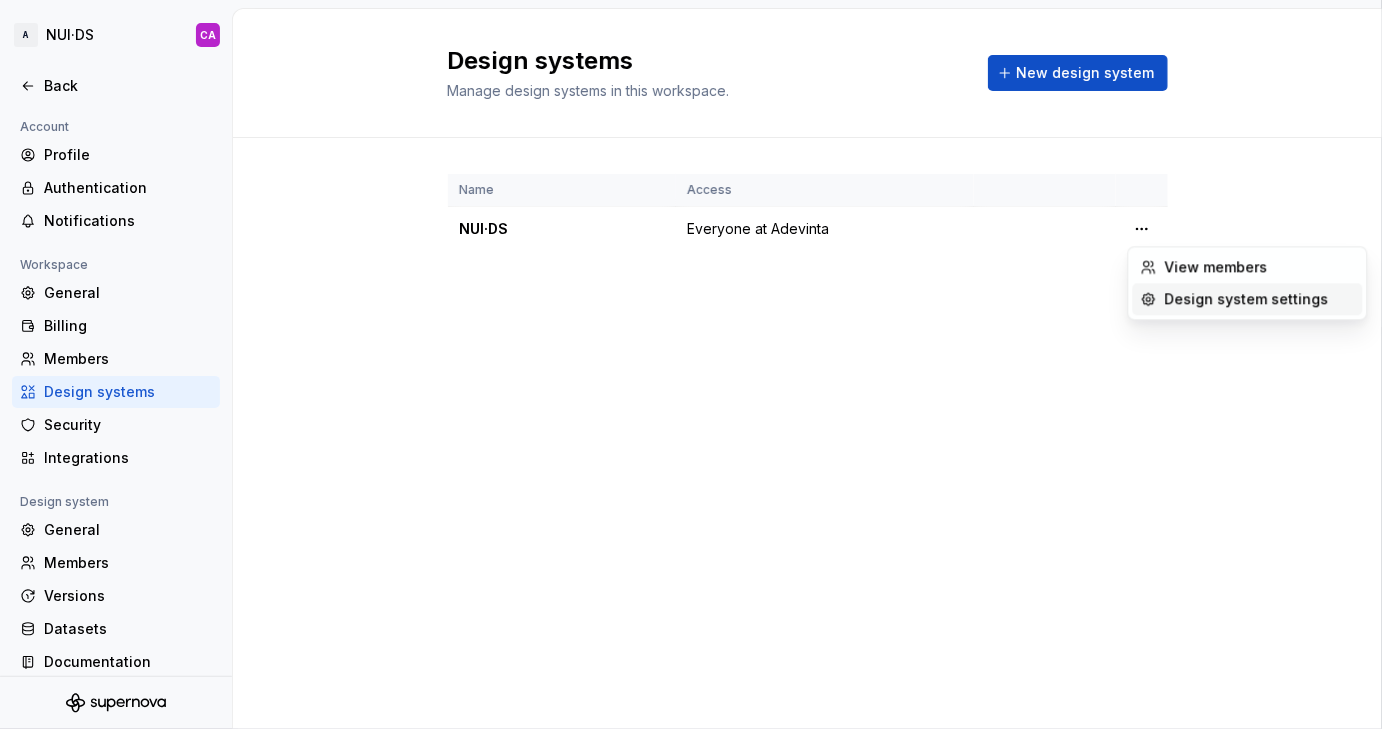 click on "Design system settings" at bounding box center [1260, 299] 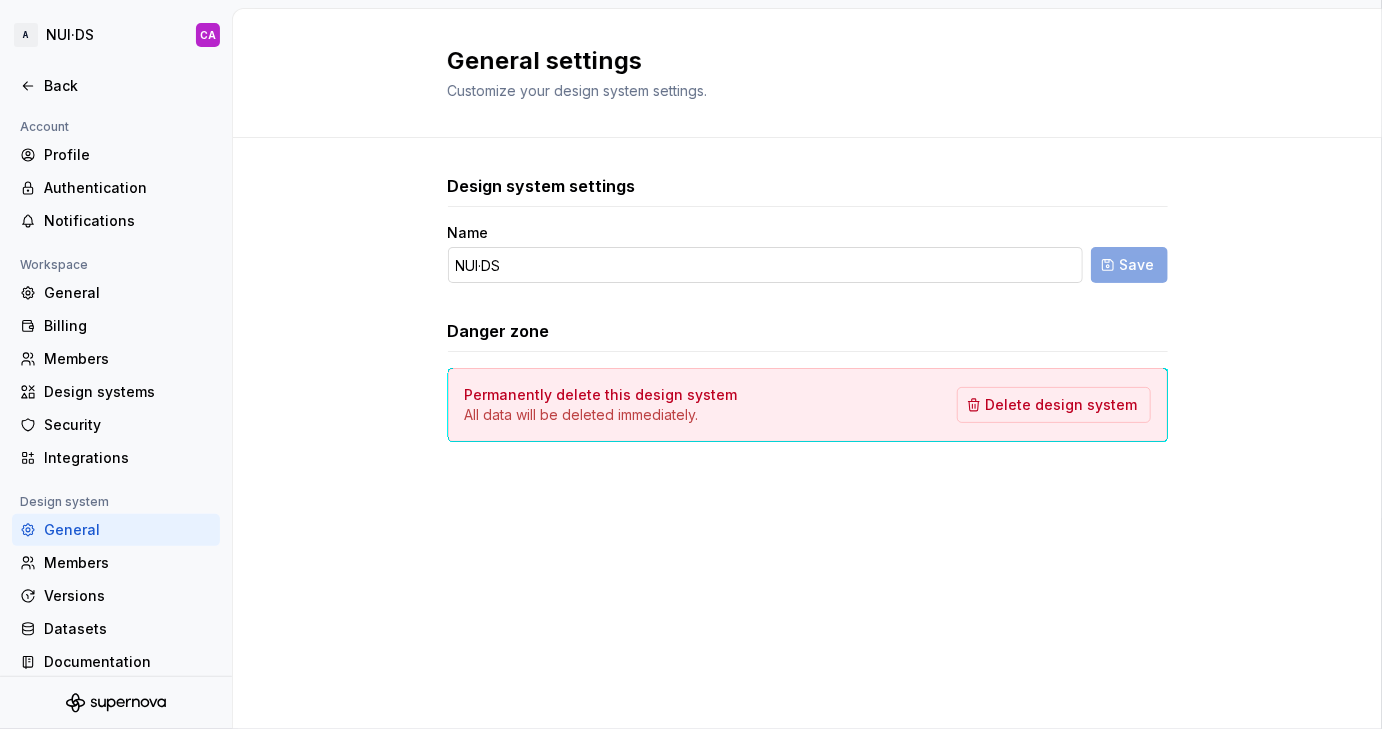click on "NUI·DS" at bounding box center (765, 265) 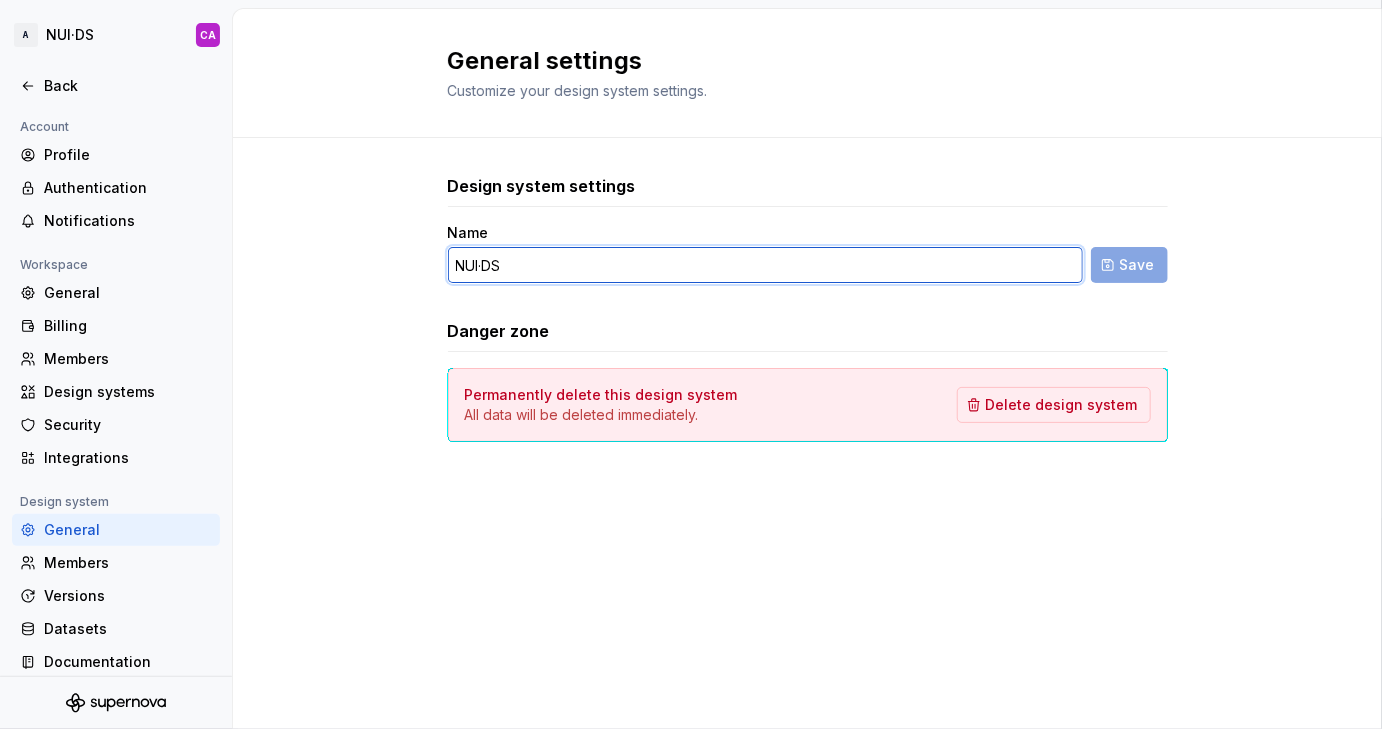 click on "NUI·DS" at bounding box center [765, 265] 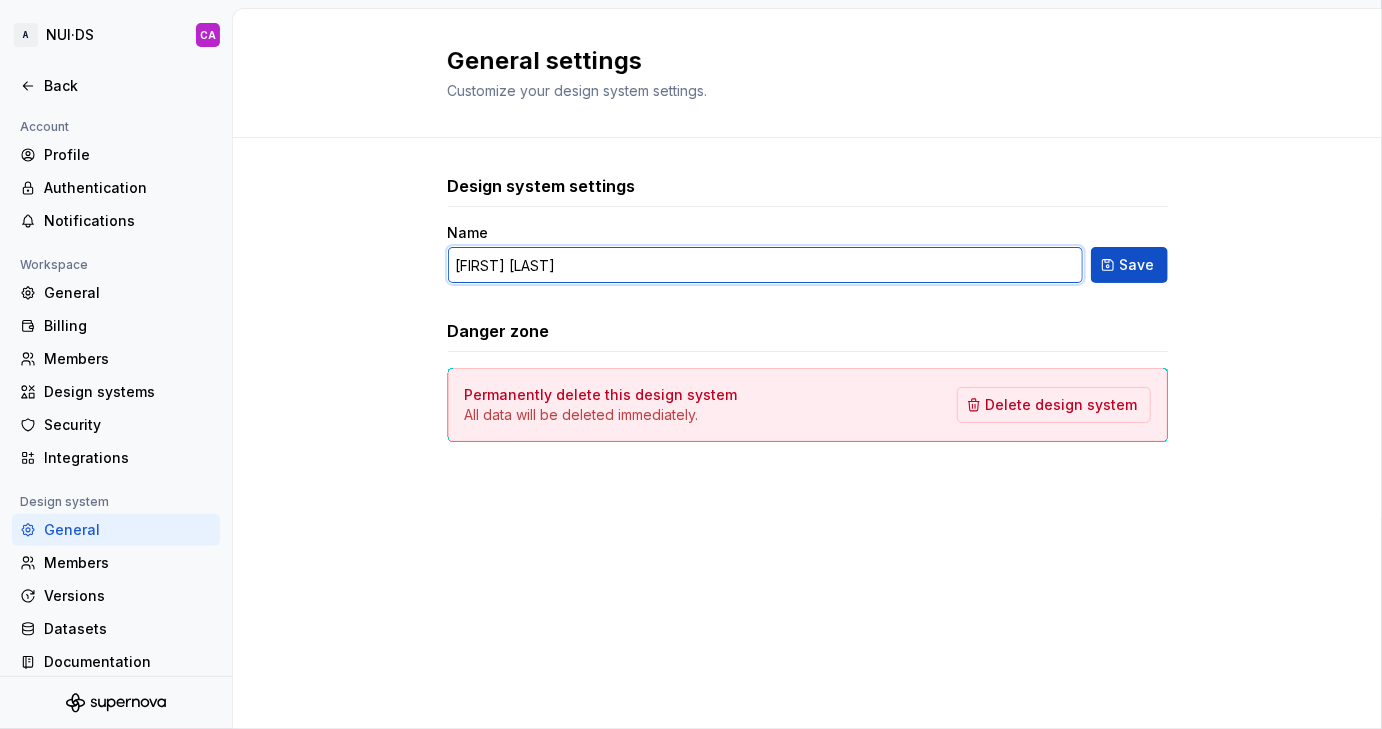 click on "[FIRST] [LAST]" at bounding box center (765, 265) 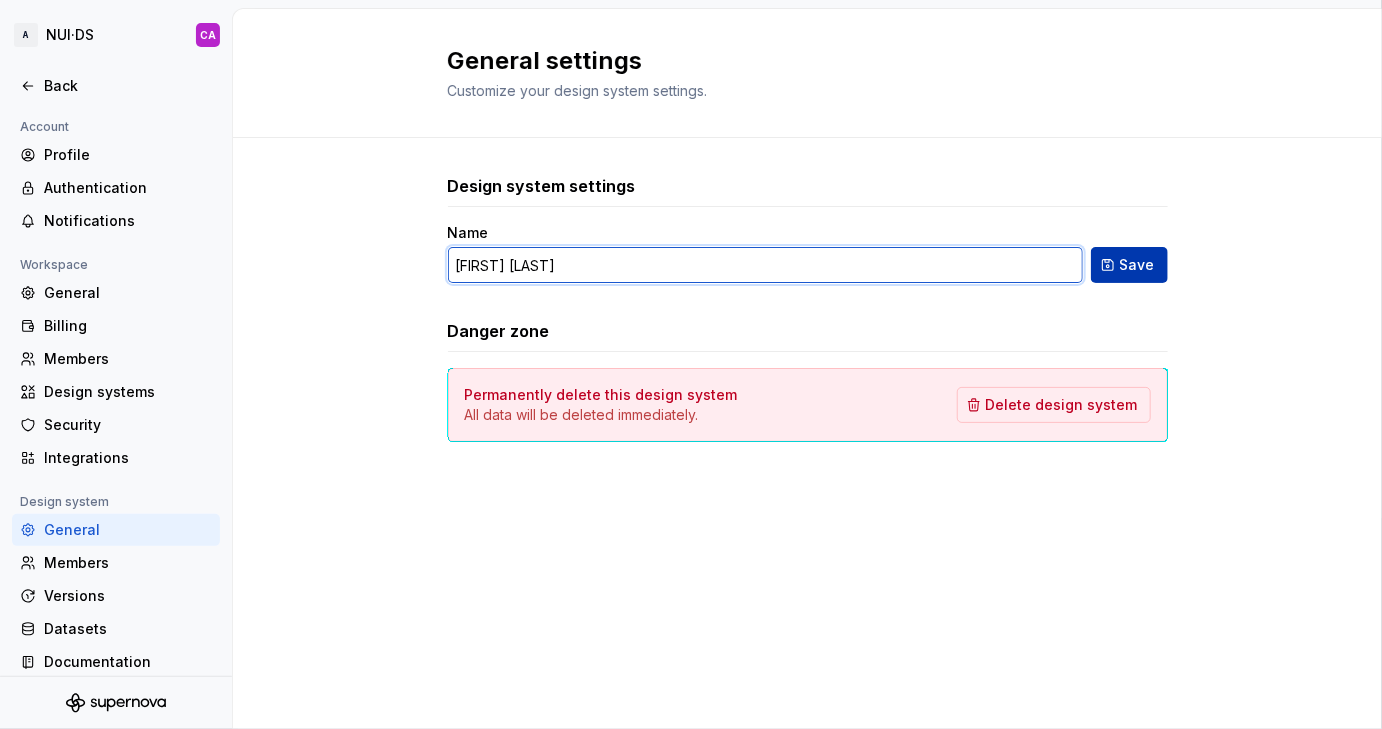 type on "[FIRST] [LAST]" 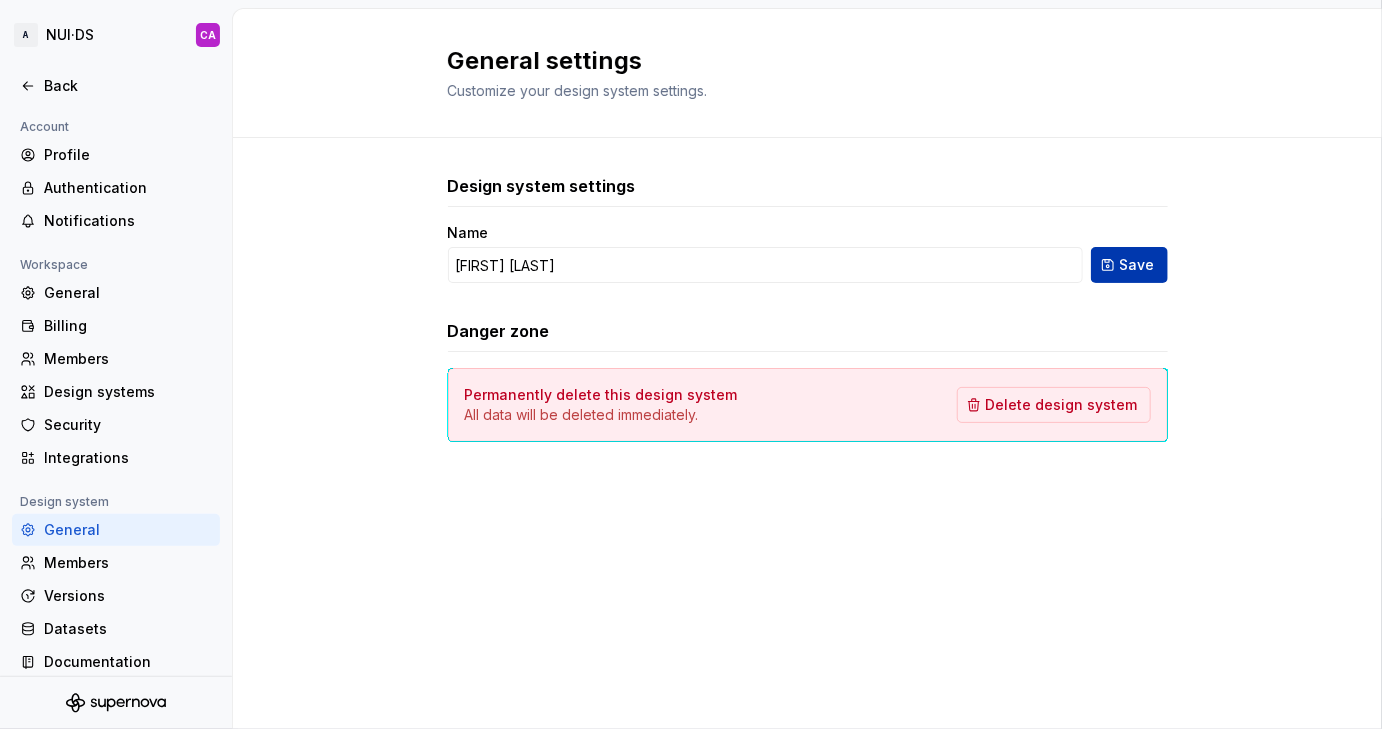 click on "Save" at bounding box center [1129, 265] 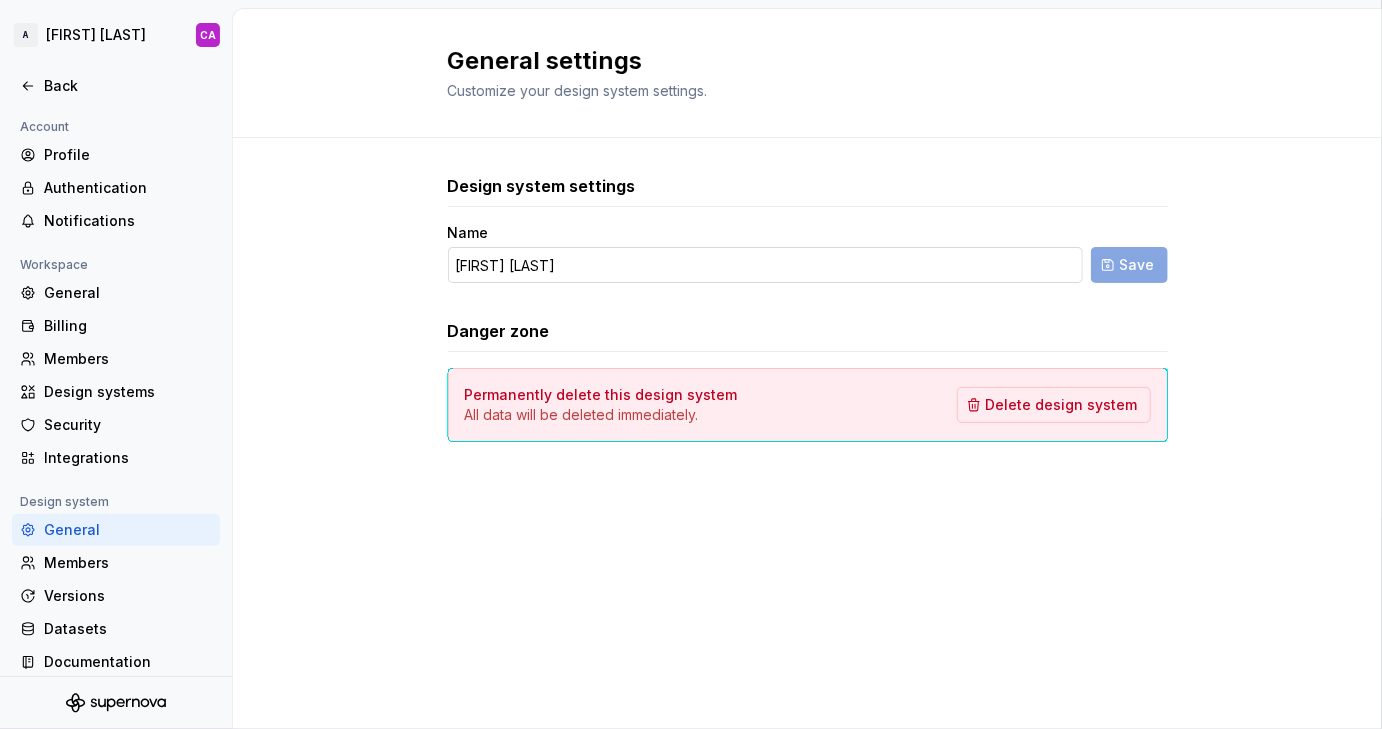 click on "[FIRST] [LAST]" at bounding box center (765, 265) 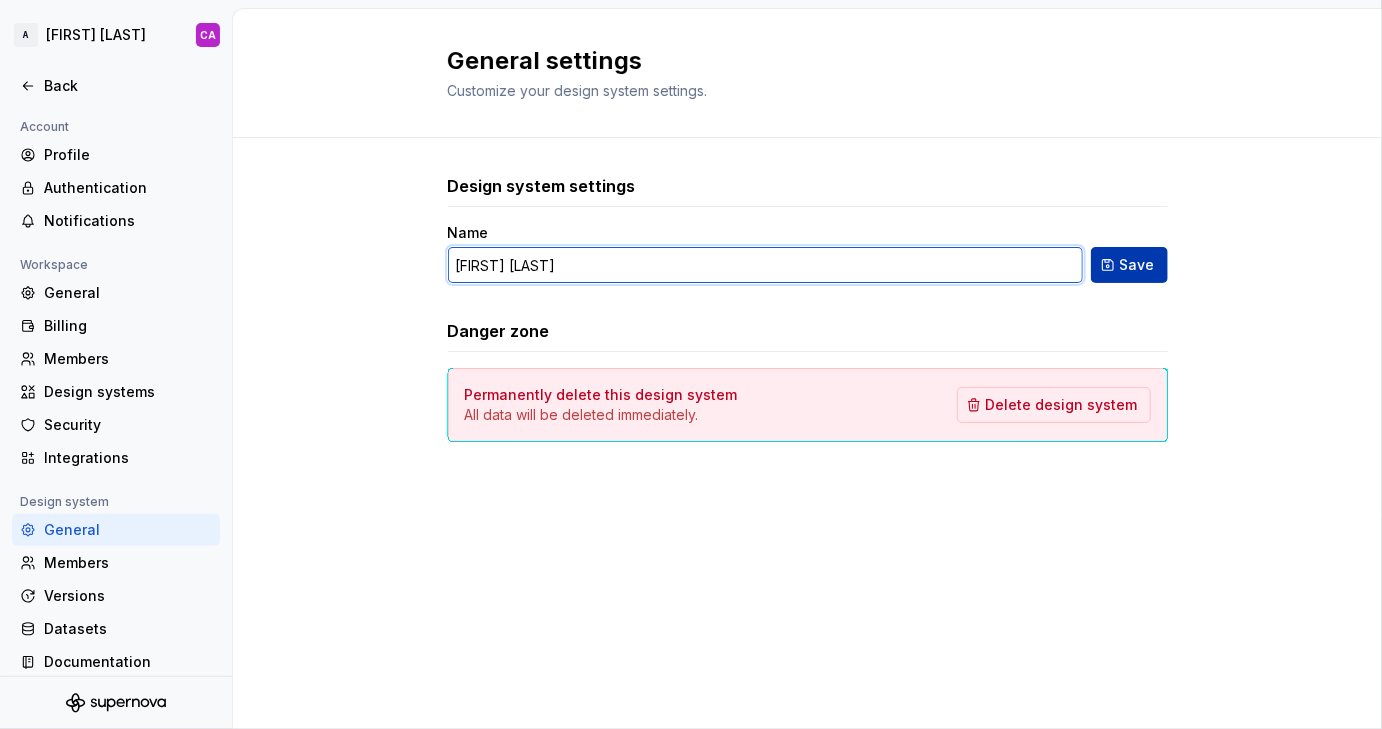type on "[FIRST] [LAST]" 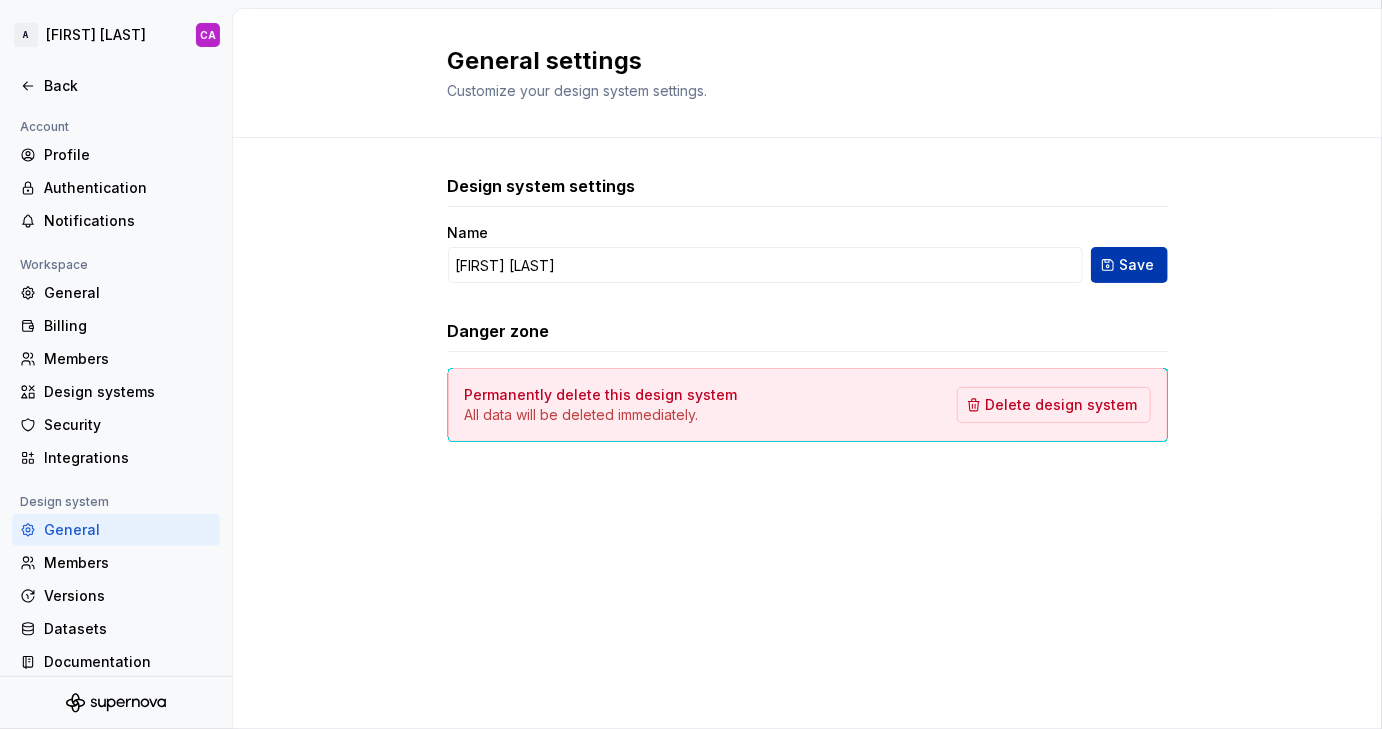 click on "Save" at bounding box center (1137, 265) 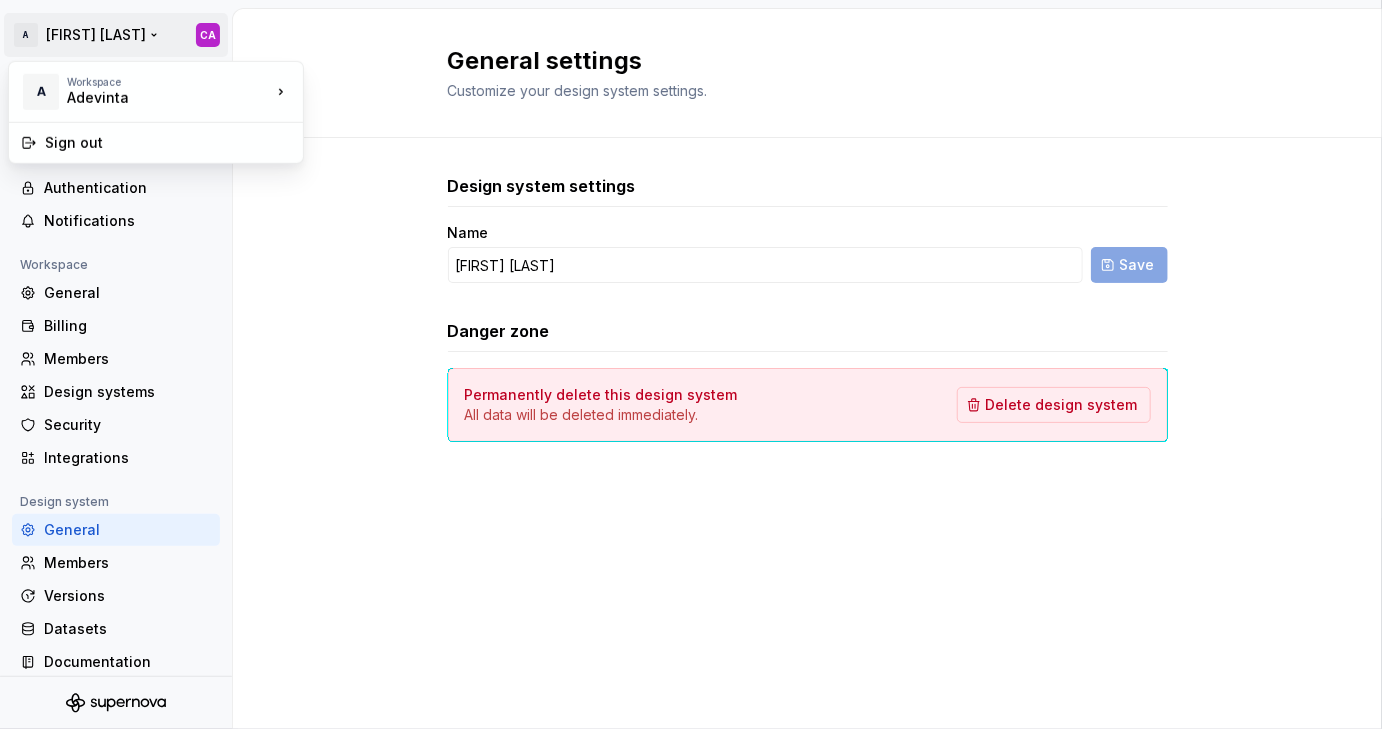 click on "[FIRST] [LAST] [LAST]" at bounding box center [691, 364] 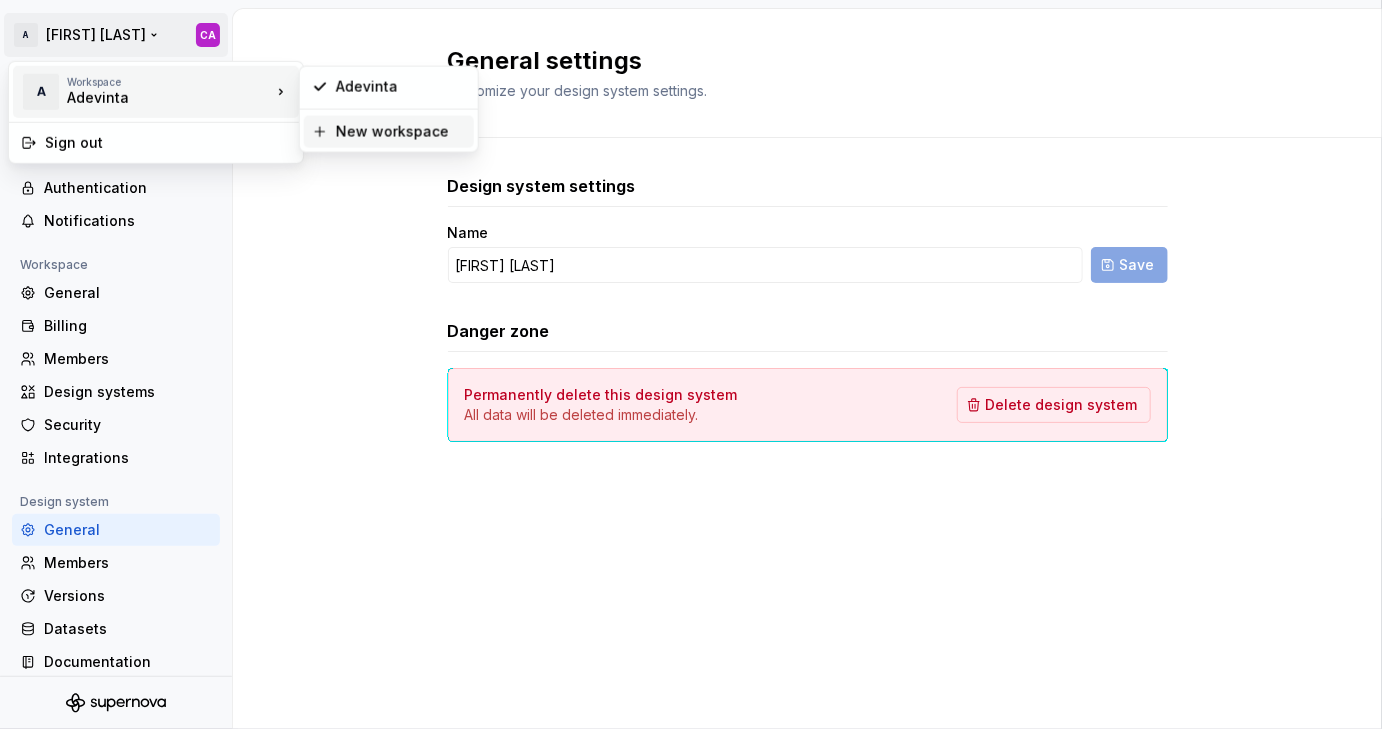 click on "New workspace" at bounding box center [401, 132] 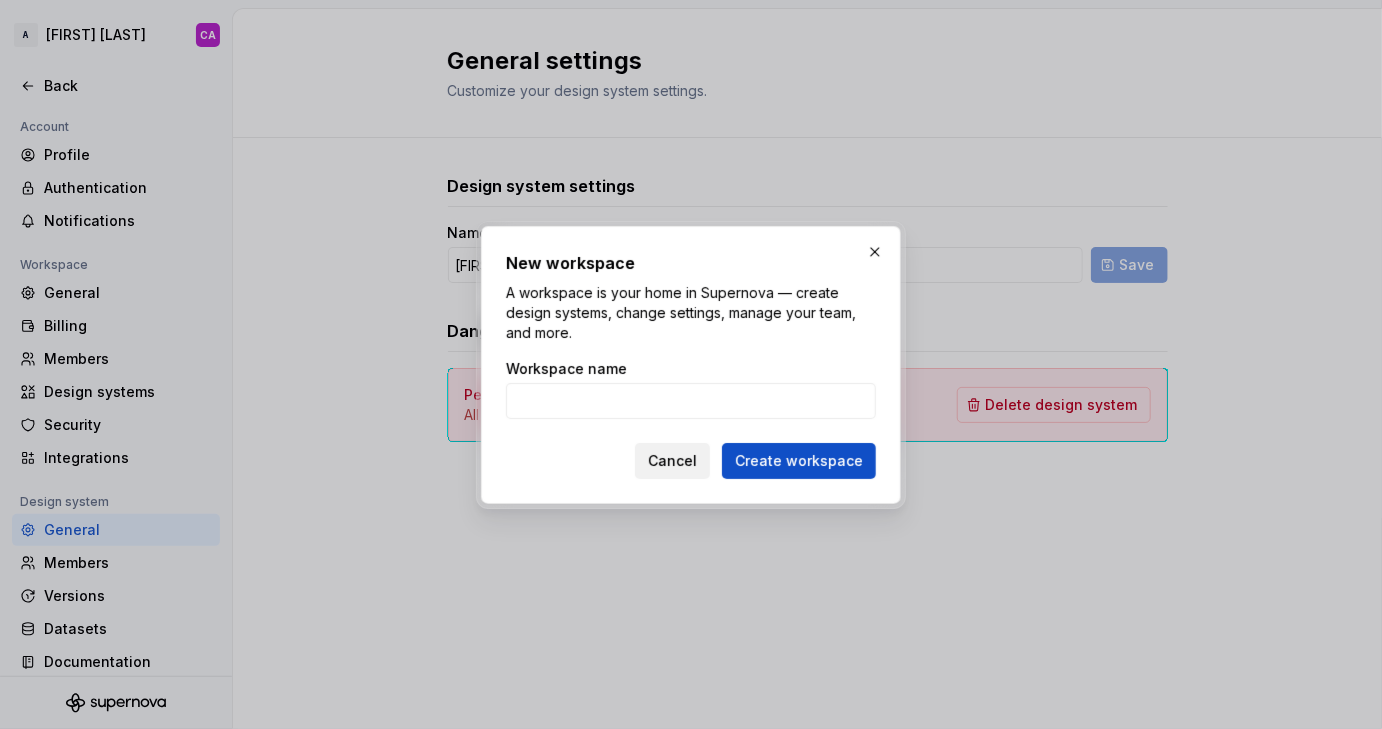 click on "Cancel" at bounding box center (672, 461) 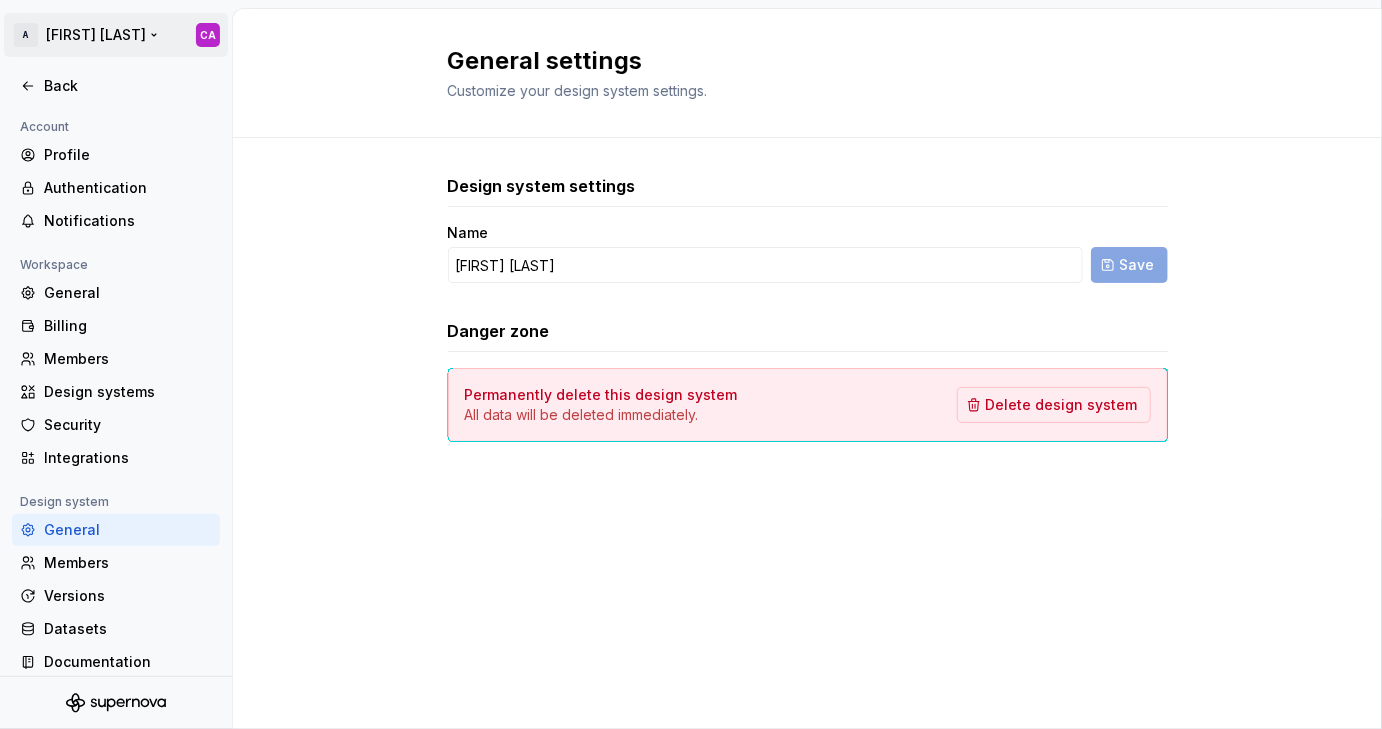 click on "[FIRST] [LAST] [LAST]" at bounding box center (691, 364) 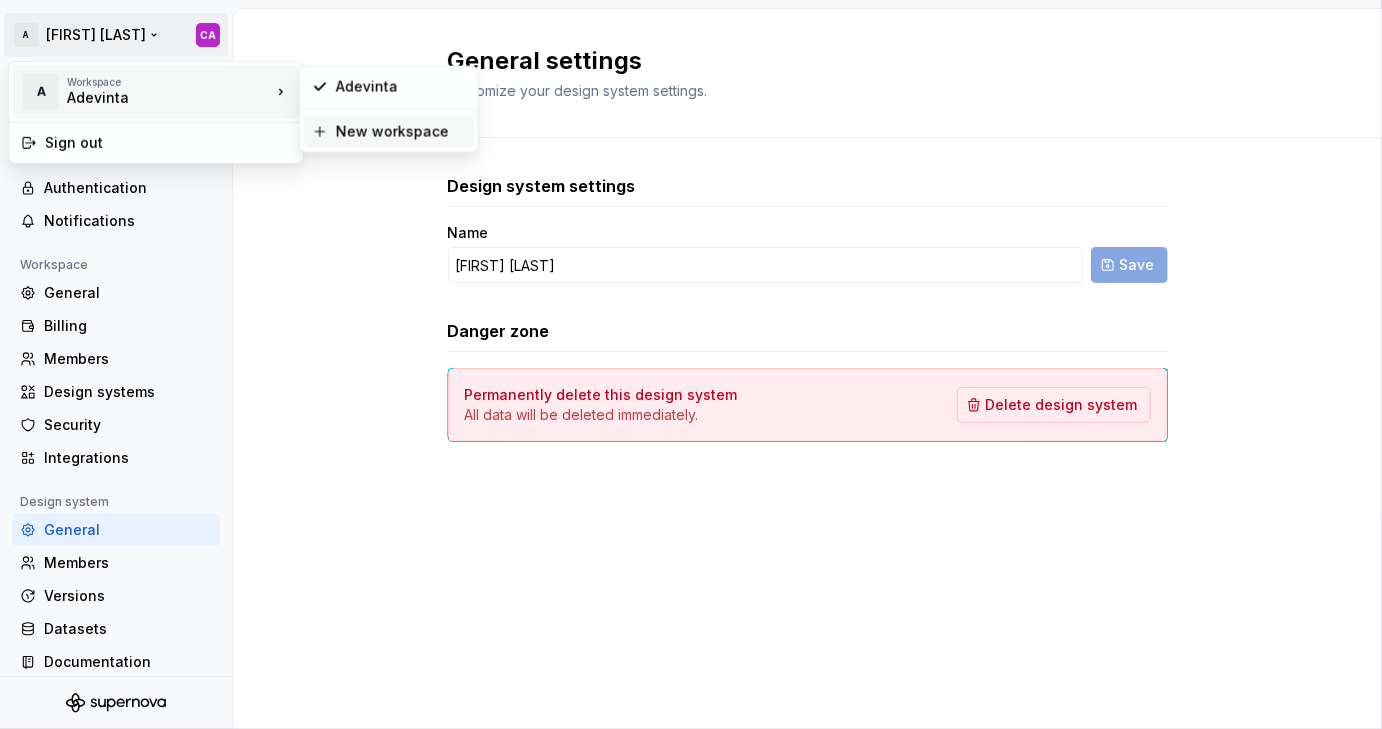 click on "New workspace" at bounding box center [401, 132] 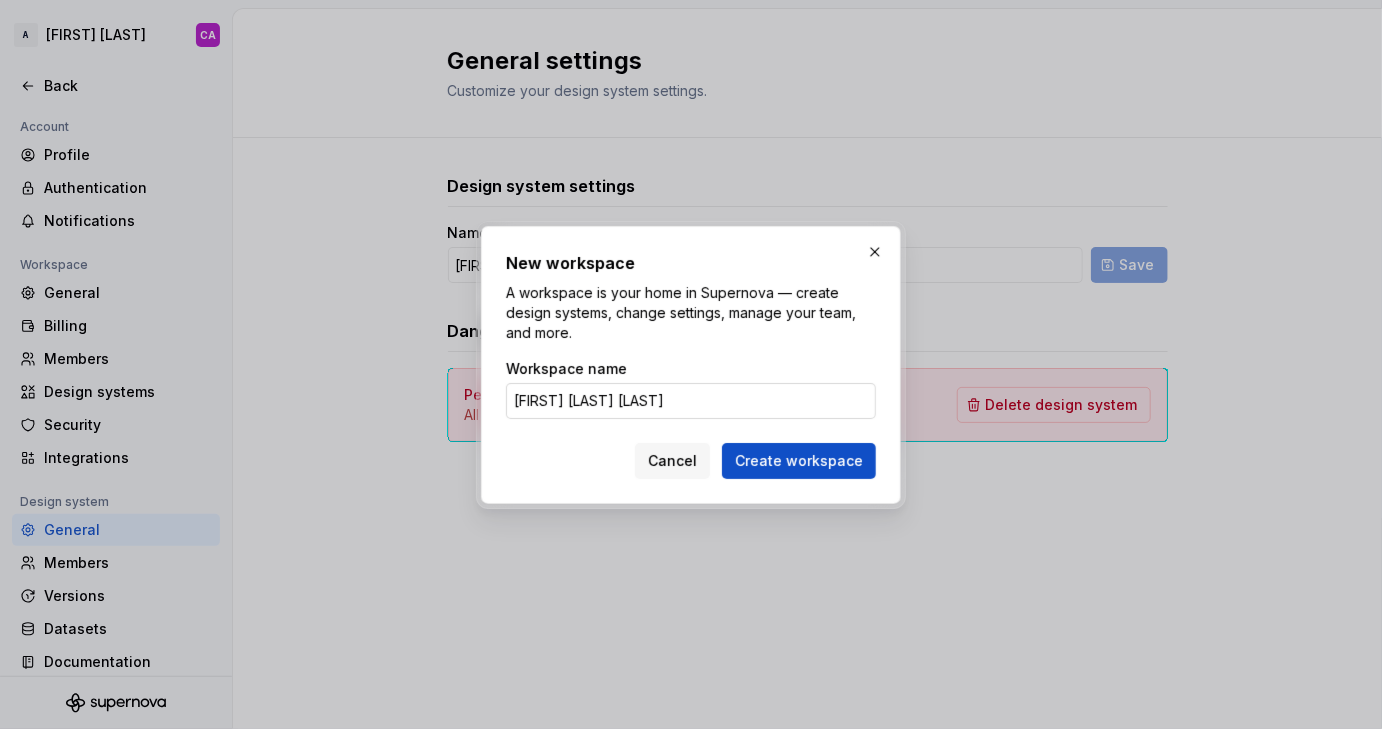 click on "[FIRST] [LAST] [LAST]" at bounding box center [691, 401] 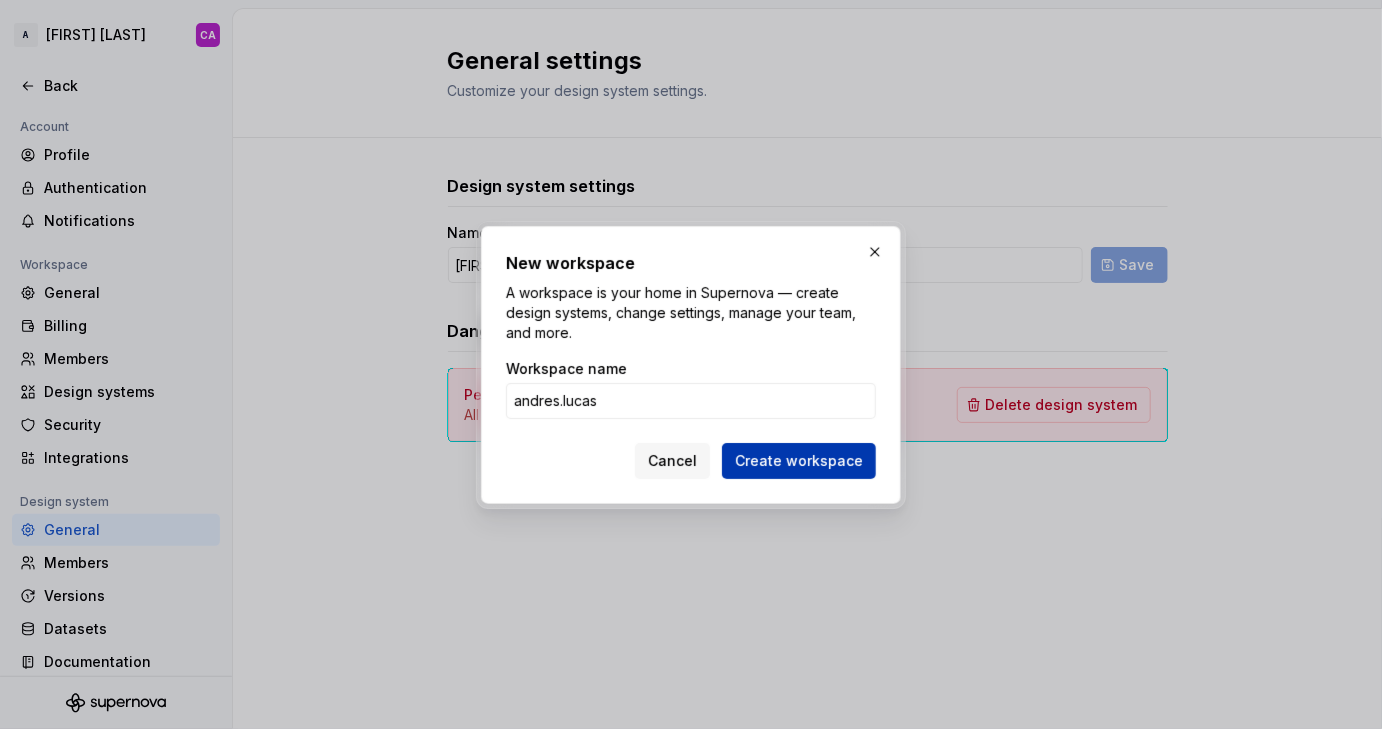 type on "andres.lucas" 